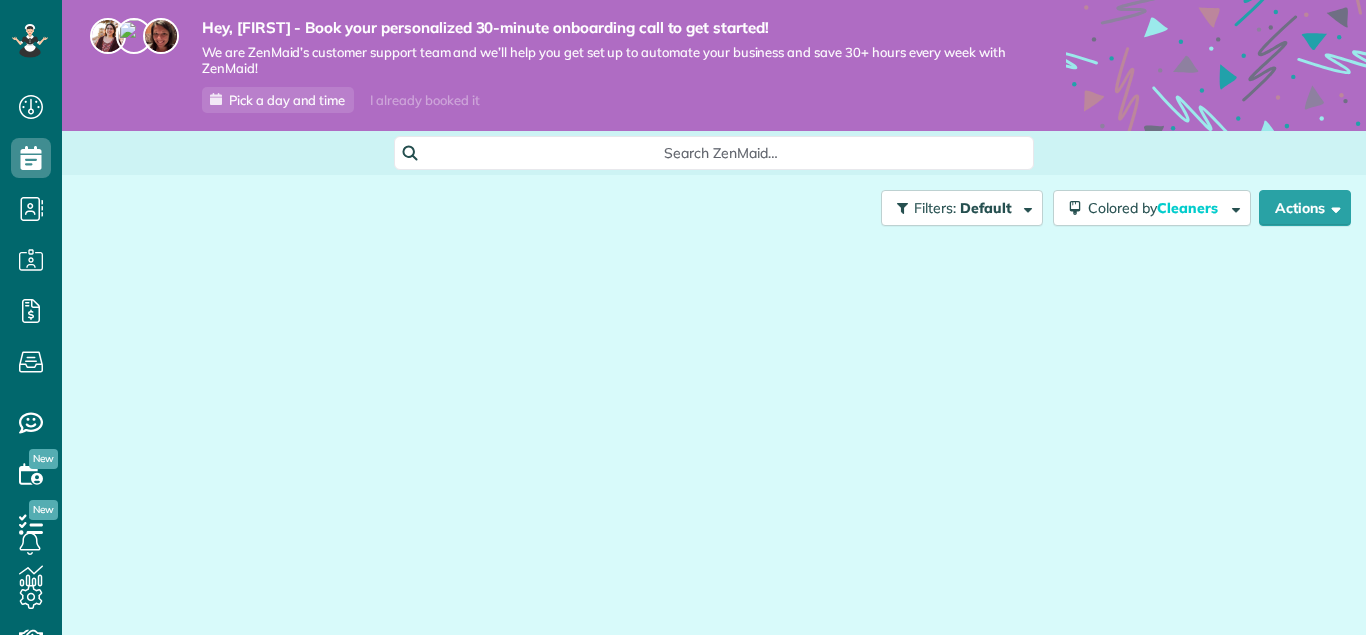 click on "Actions" at bounding box center [1305, 208] 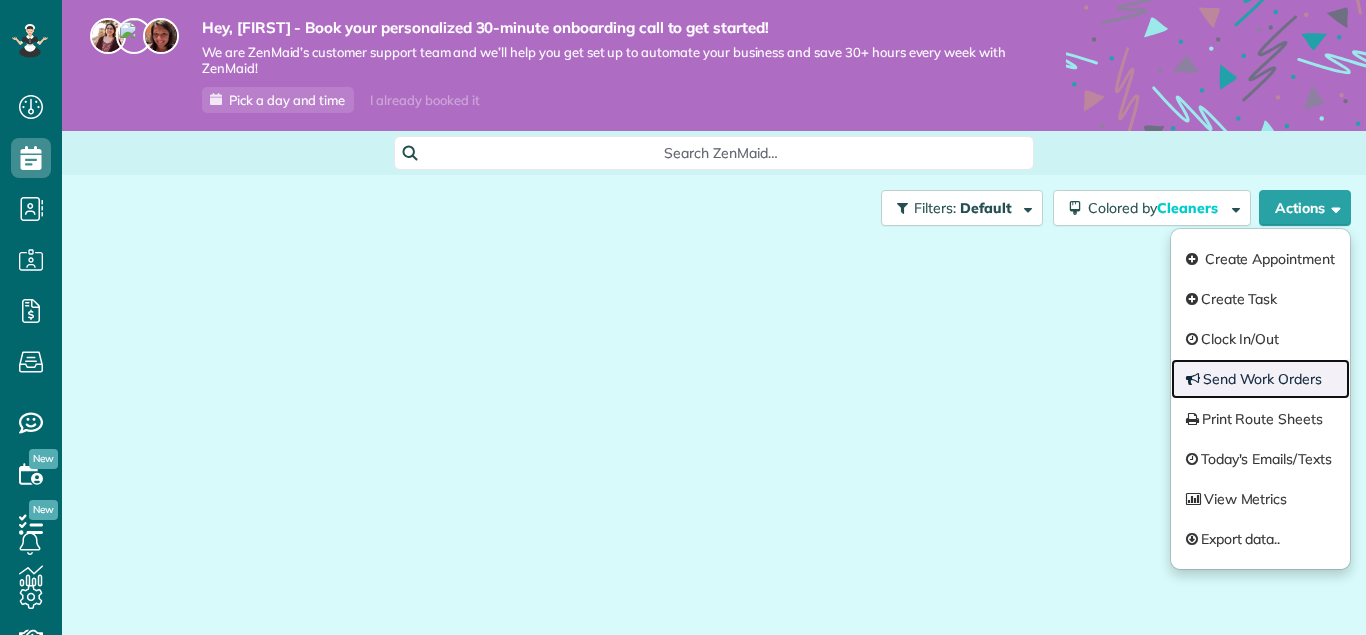 click on "Send Work Orders" at bounding box center [1260, 379] 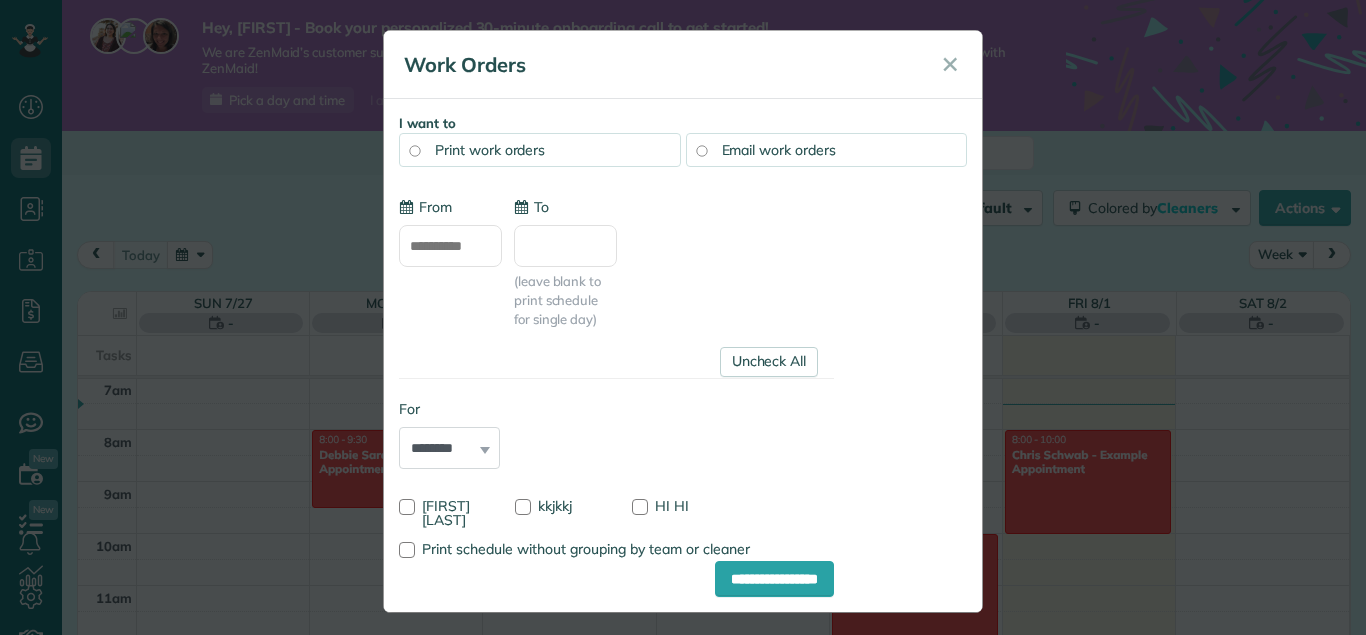 type on "**********" 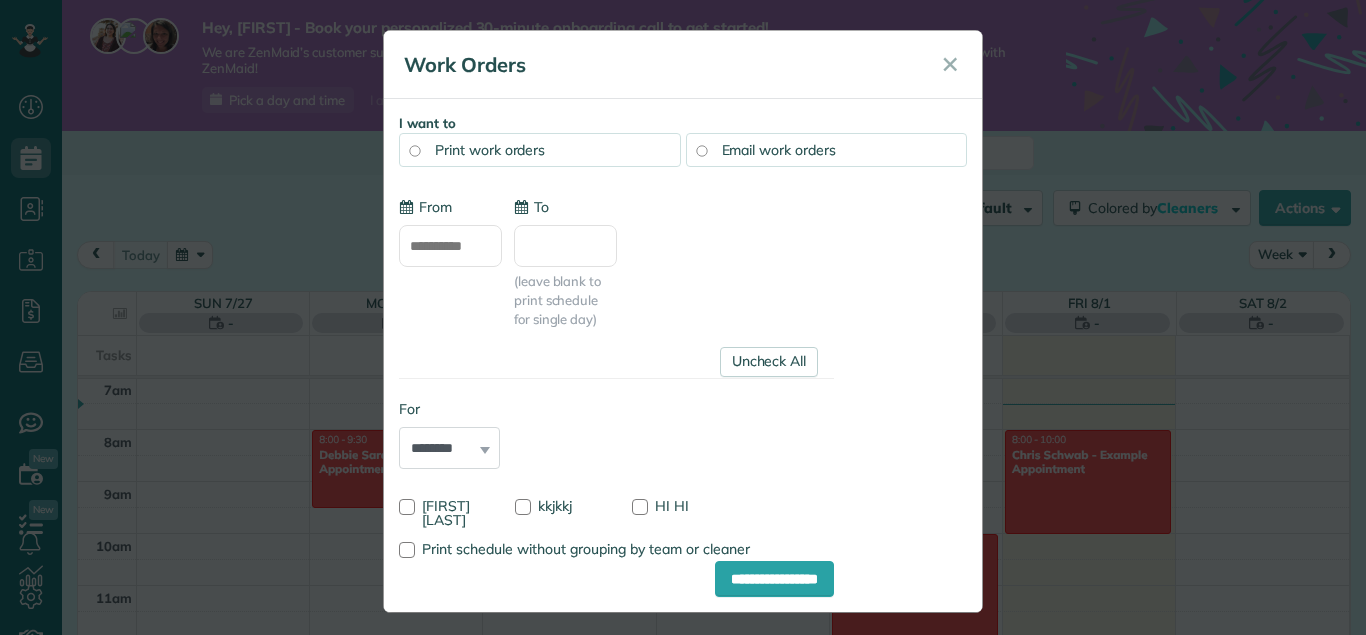 scroll, scrollTop: 365, scrollLeft: 0, axis: vertical 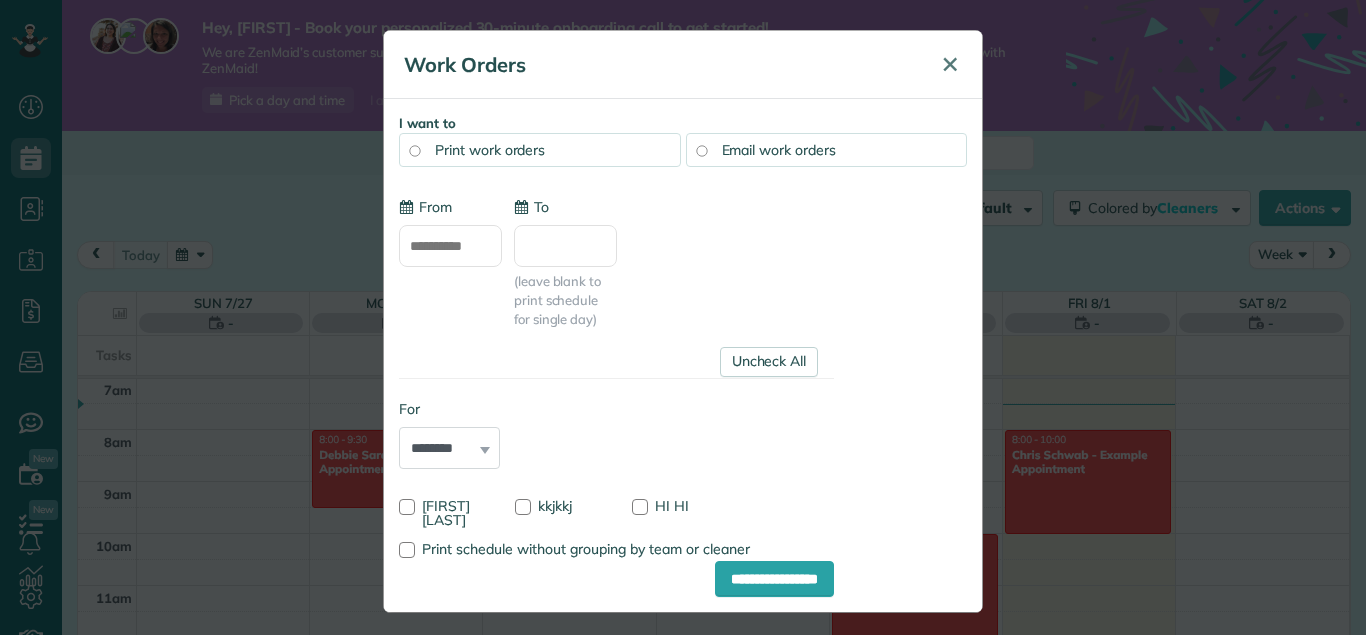 click on "✕" at bounding box center (950, 64) 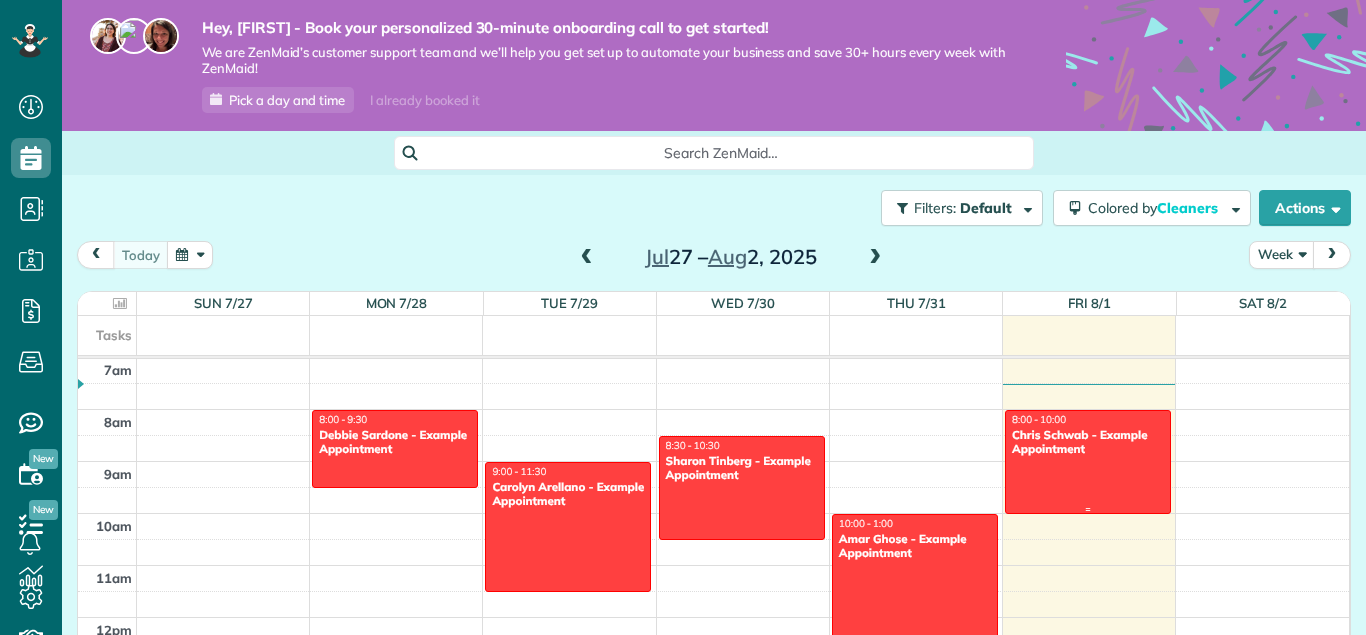 click on "Chris Schwab - Example Appointment" at bounding box center [1088, 442] 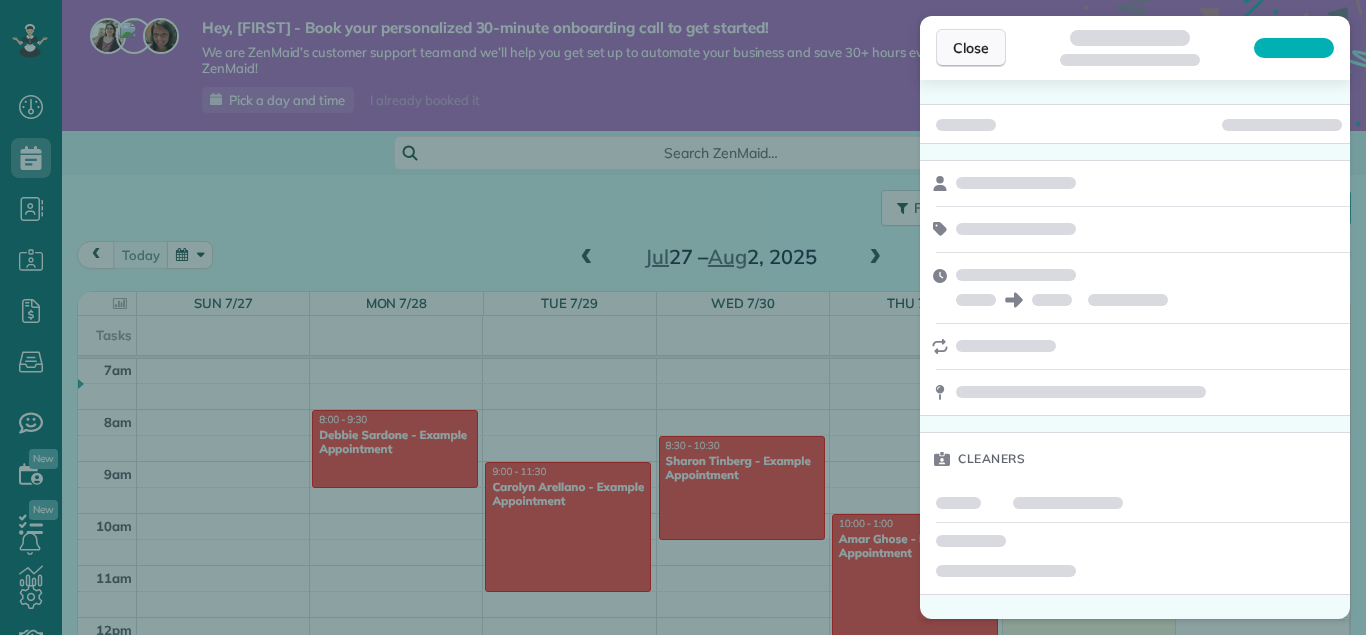 click on "Close" at bounding box center (971, 48) 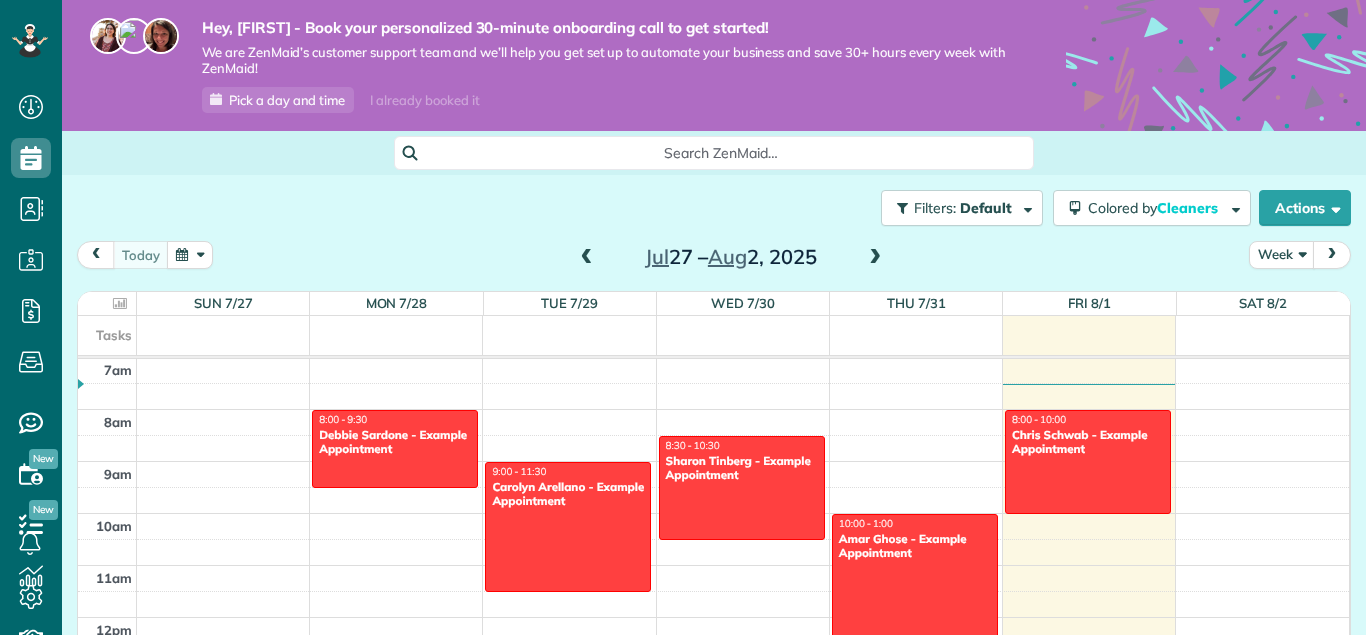 click at bounding box center [915, 592] 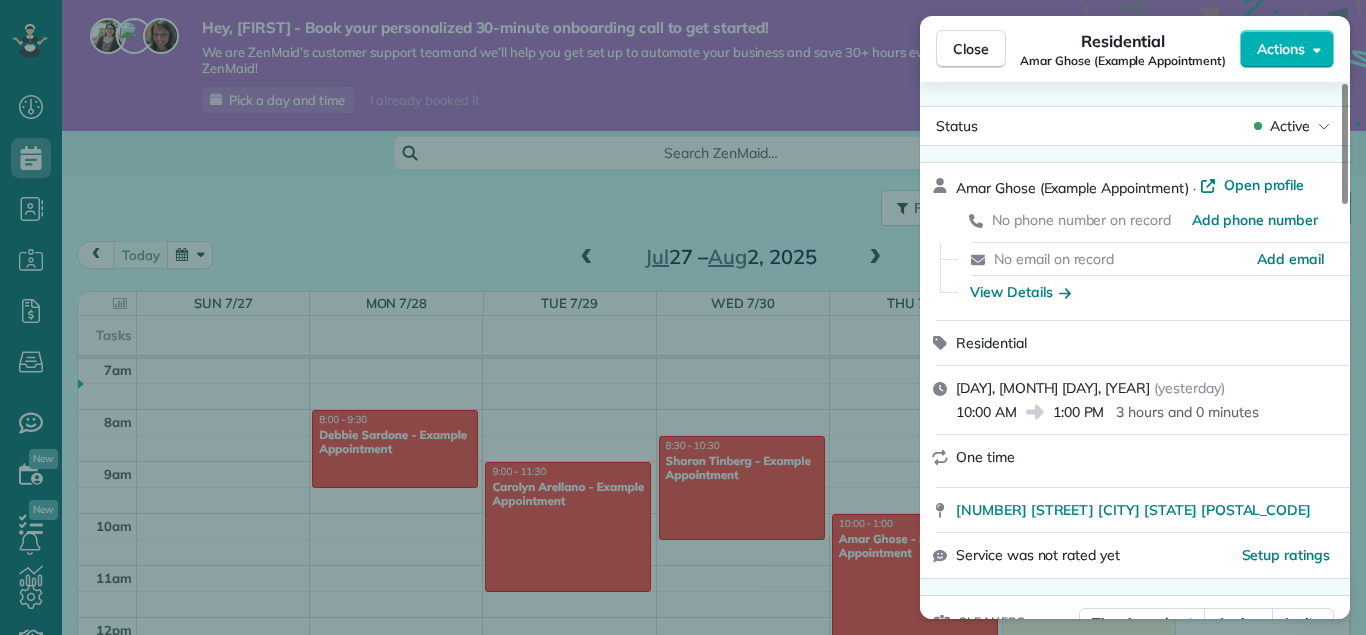 click on "Close Residential [FIRST] [LAST] (Example Appointment) Actions Status Active [FIRST] [LAST] (Example Appointment) · Open profile No phone number on record Add phone number No email on record Add email View Details Residential [DAY], [MONTH] [DAY], [YEAR] ( yesterday ) [TIME] [TIME] [DURATION] One time [NUMBER] [STREET] [CITY] [STATE] [POSTAL_CODE] Service was not rated yet Setup ratings Cleaners Time in and out Assign Invite Cleaners No cleaners assigned yet Checklist Try Now Keep this appointment up to your standards. Stay on top of every detail, keep your cleaners organised, and your client happy. Assign a checklist Watch a 5 min demo Billing Billing actions Service Add an item Overcharge $0.00 Discount $0.00 Coupon discount - Primary tax - Secondary tax - Total appointment price $0.00 Tips collected $0.00 Mark as paid Total including tip $0.00 Get paid online in no-time! Send an invoice and reward your cleaners with tips Charge customer credit card Appointment custom fields No custom fields to display Work items" at bounding box center [683, 317] 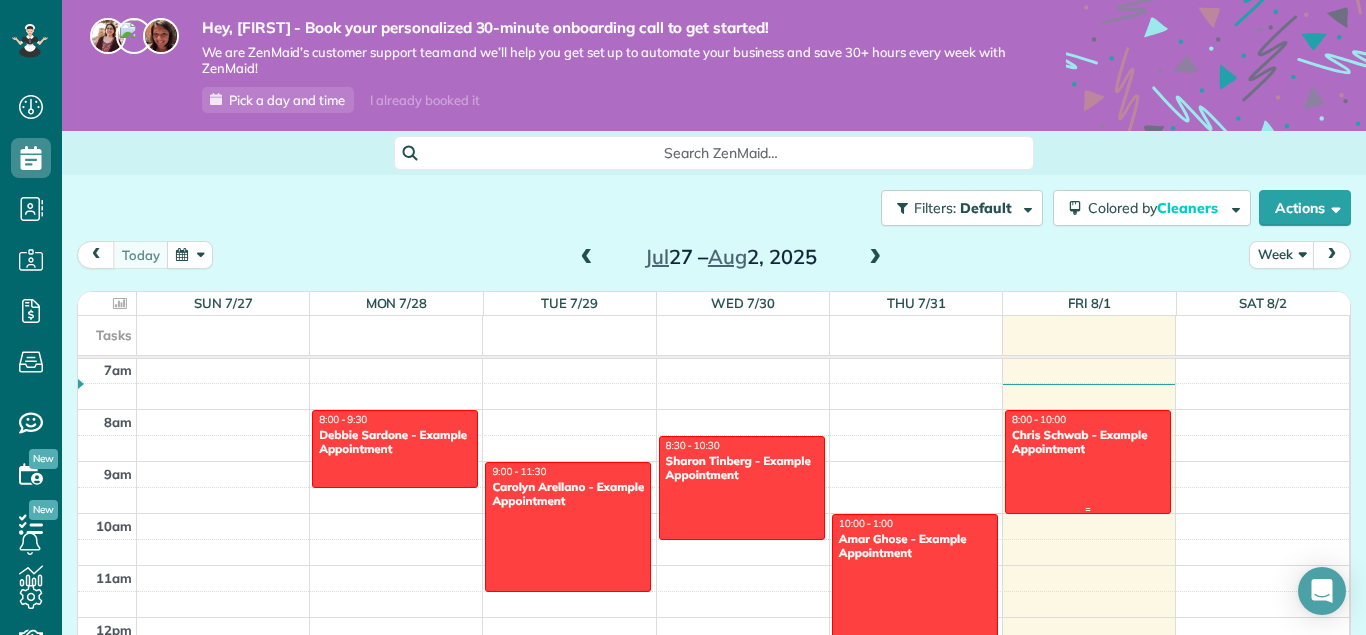 click on "Chris Schwab - Example Appointment" at bounding box center [1088, 442] 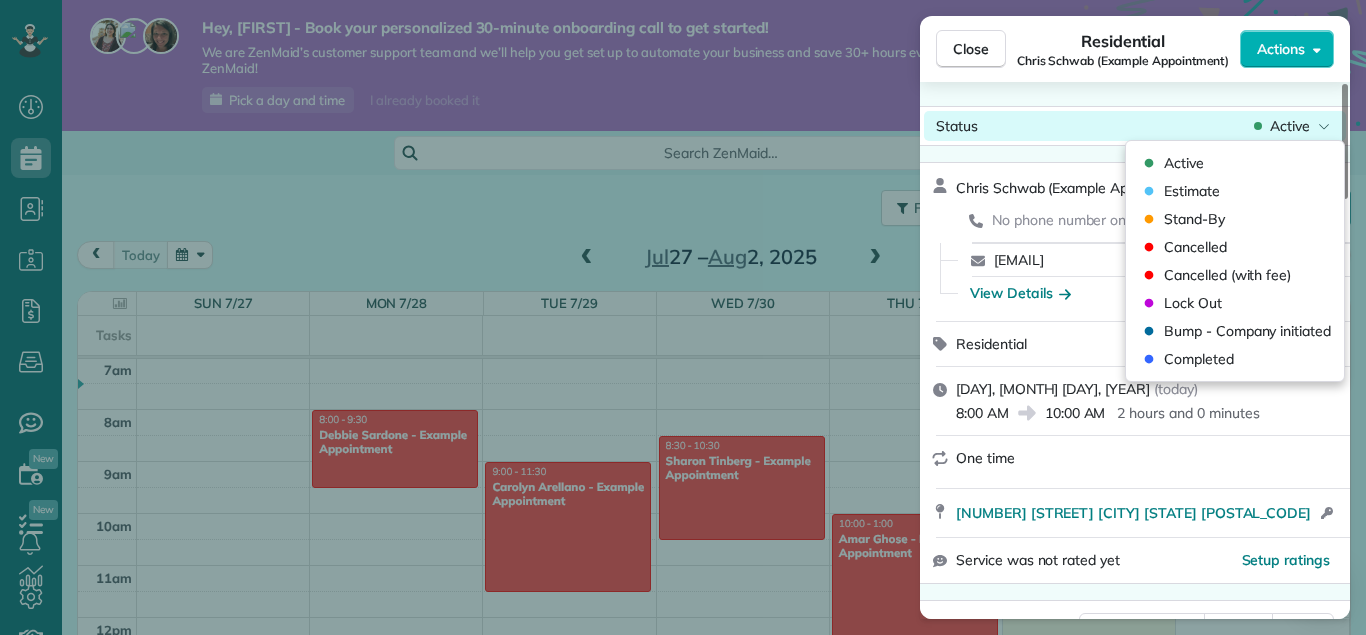click on "Active" at bounding box center (1290, 126) 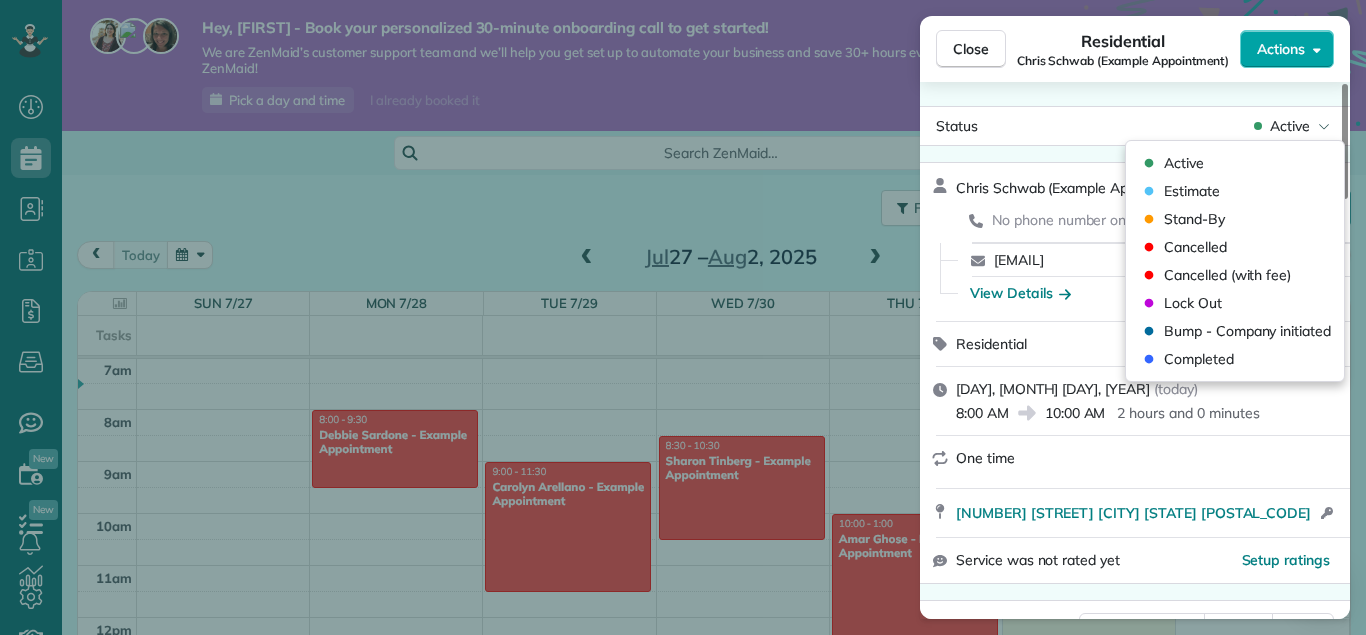 click on "Actions" at bounding box center [1281, 49] 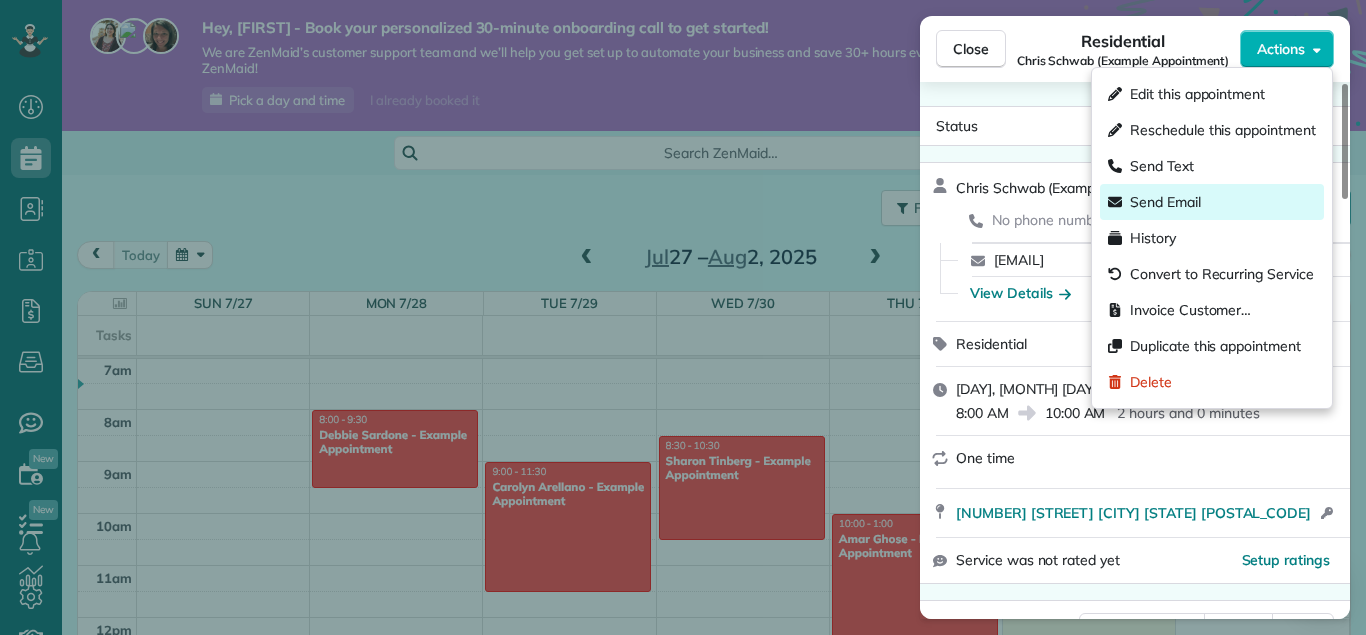 click on "Send Email" at bounding box center [1165, 202] 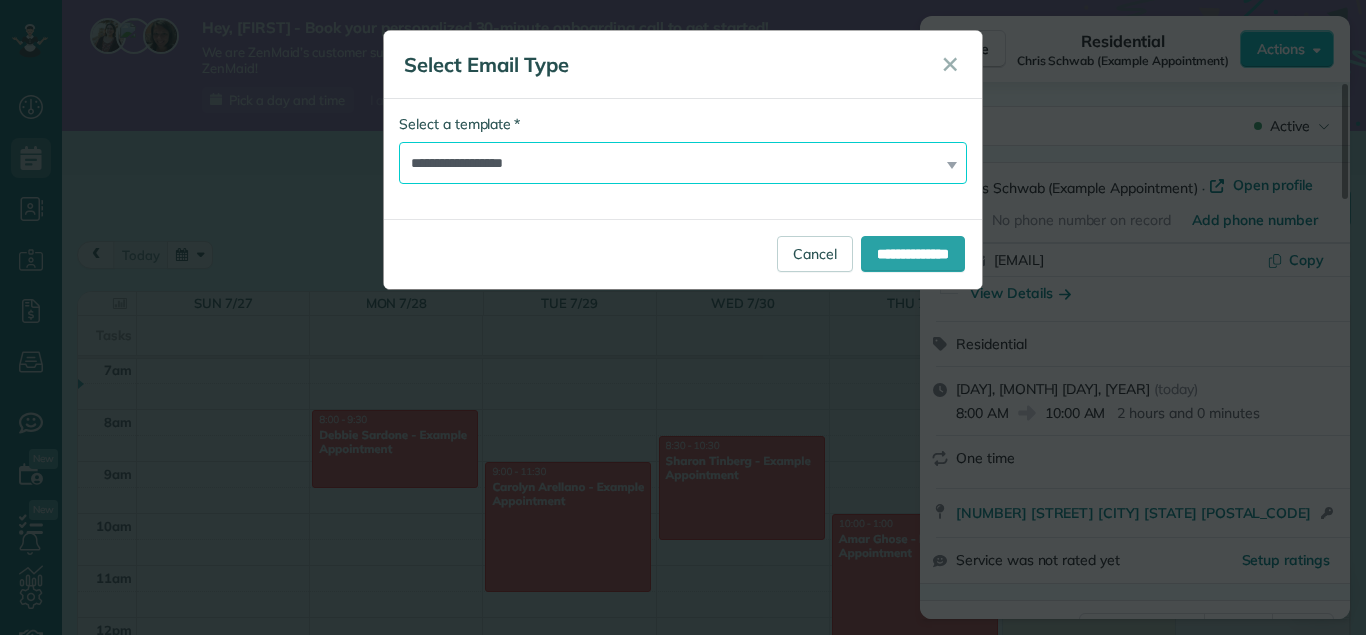 select on "*******" 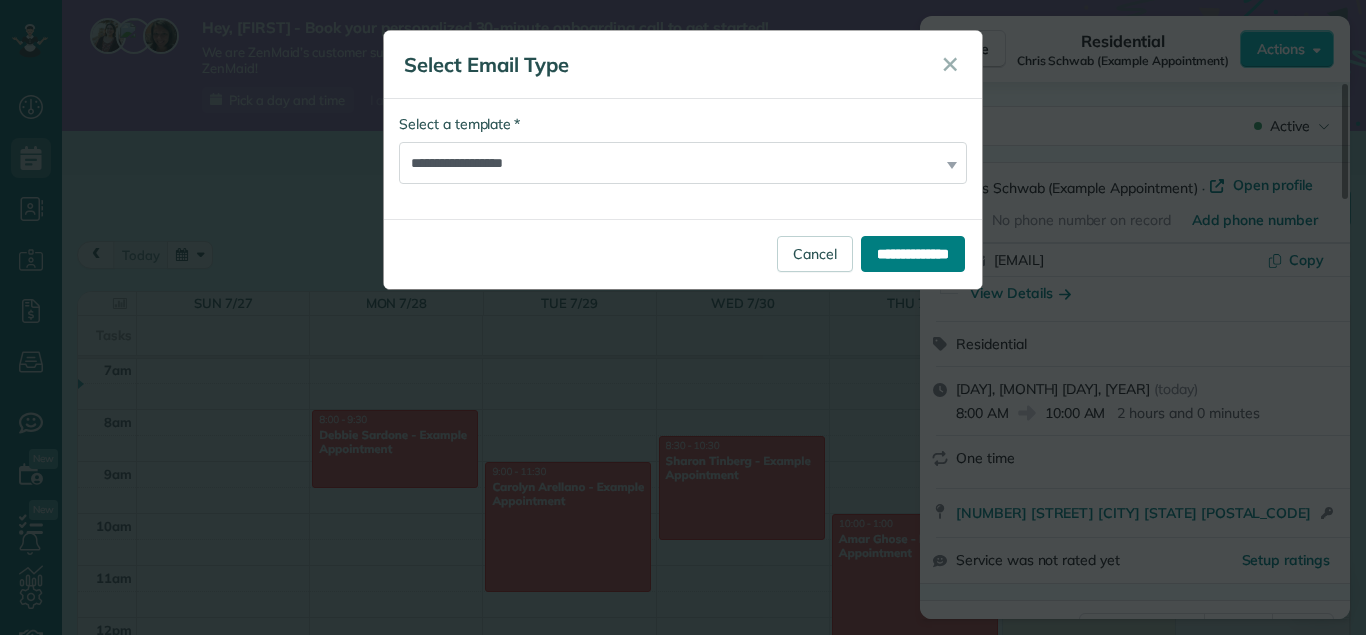 click on "**********" at bounding box center (913, 254) 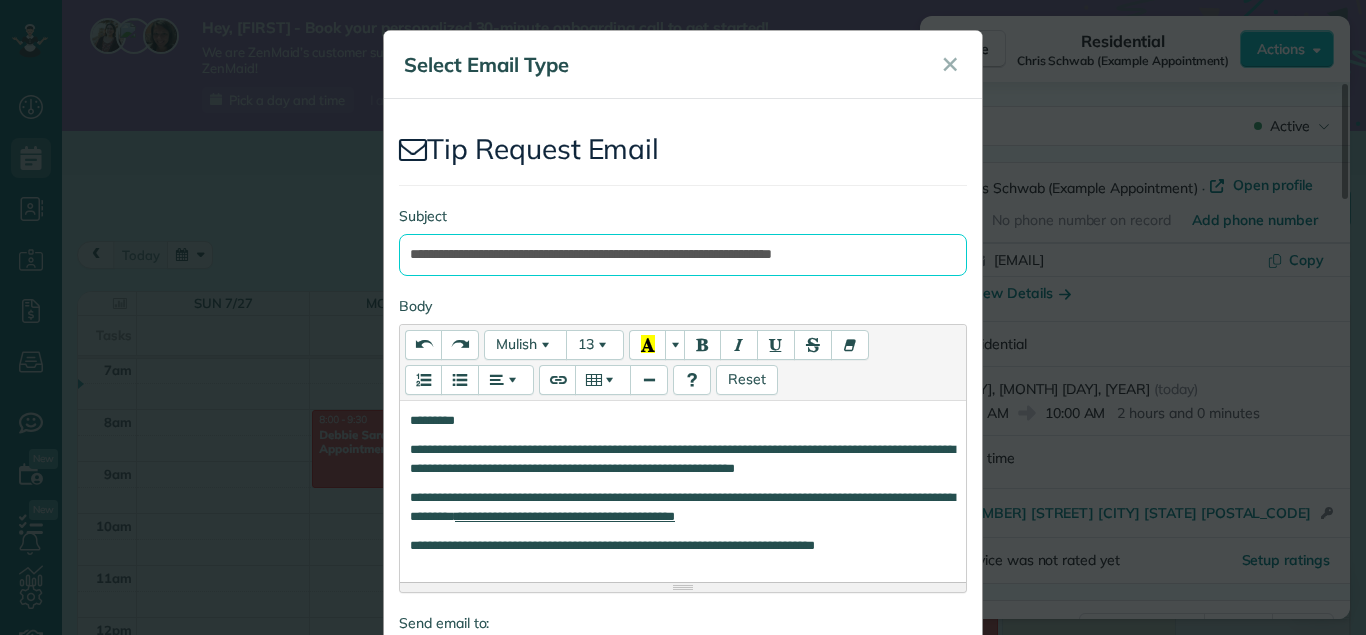 click on "**********" at bounding box center [683, 255] 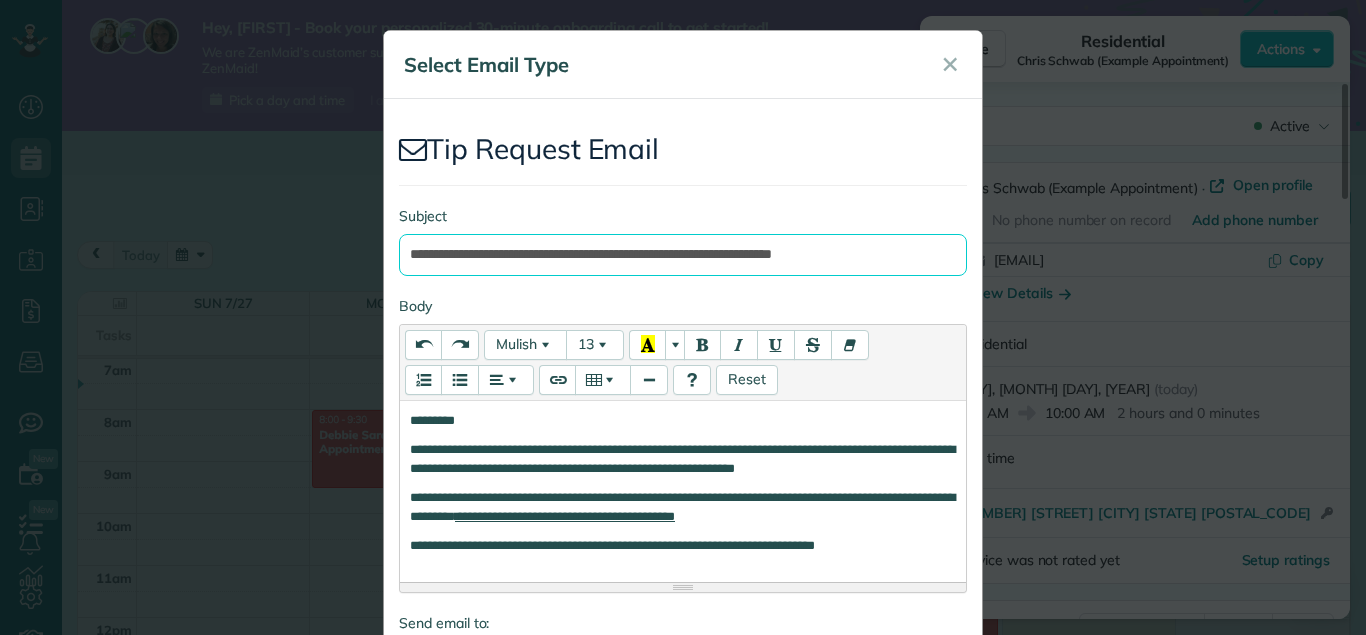 click on "**********" at bounding box center (683, 255) 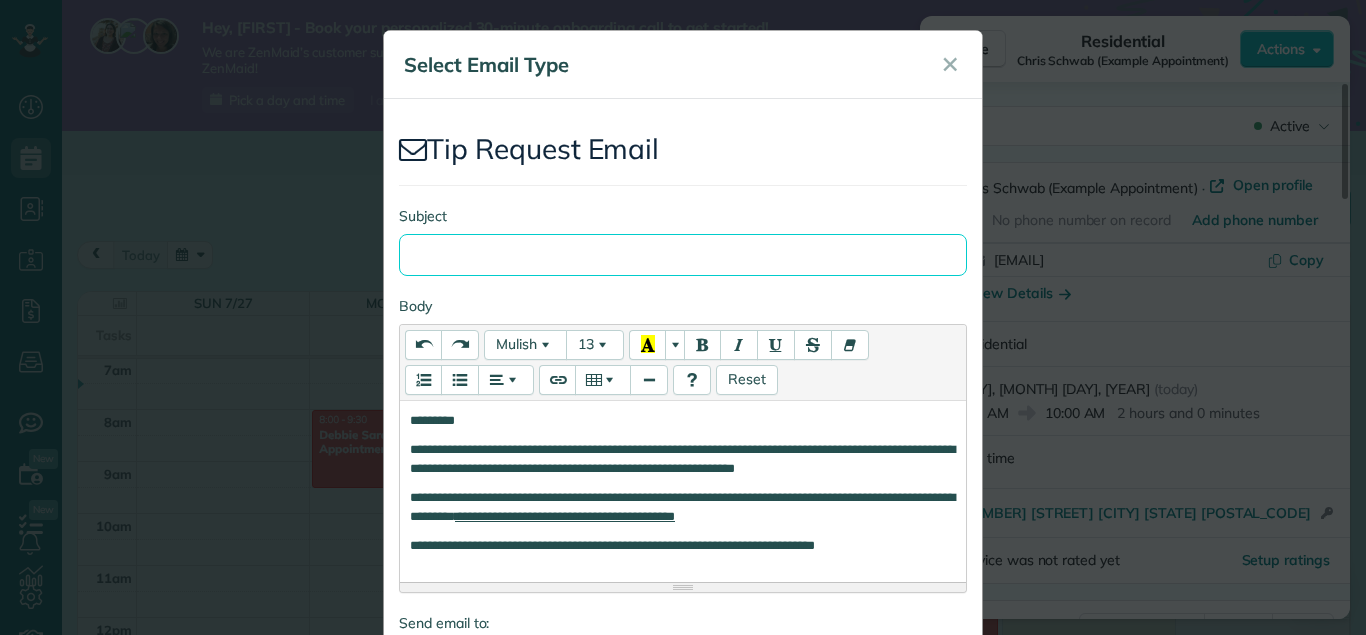 type 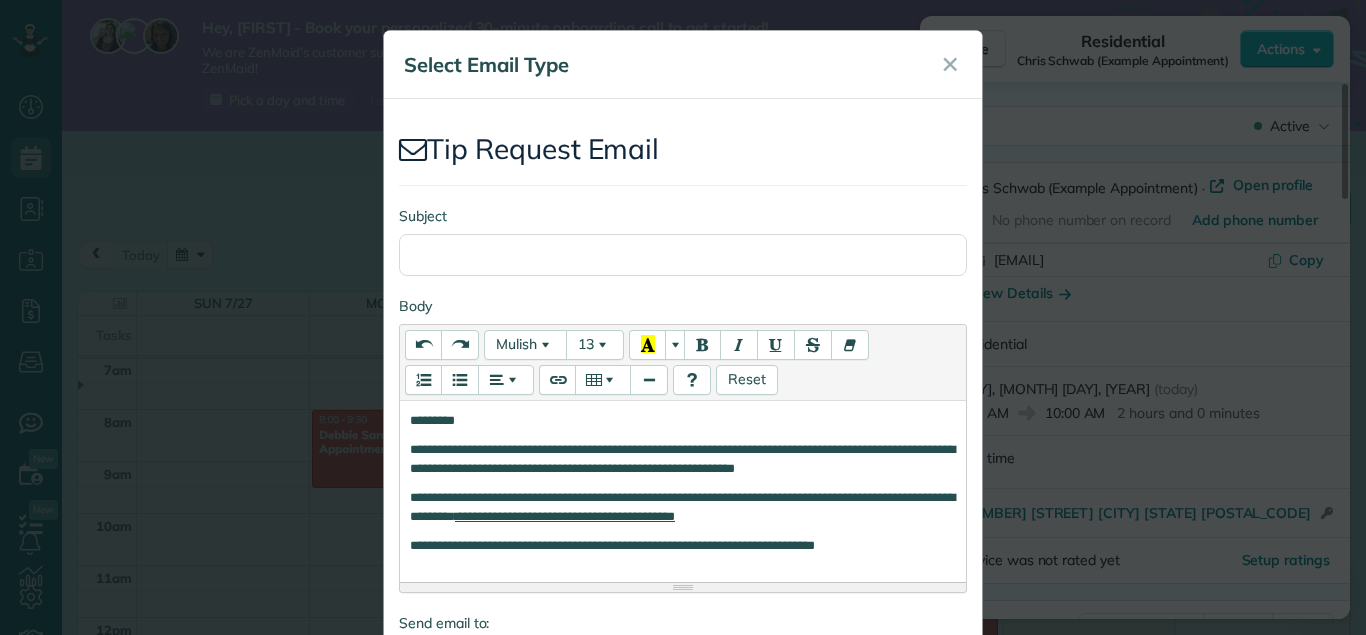 click on "**********" at bounding box center (683, 488) 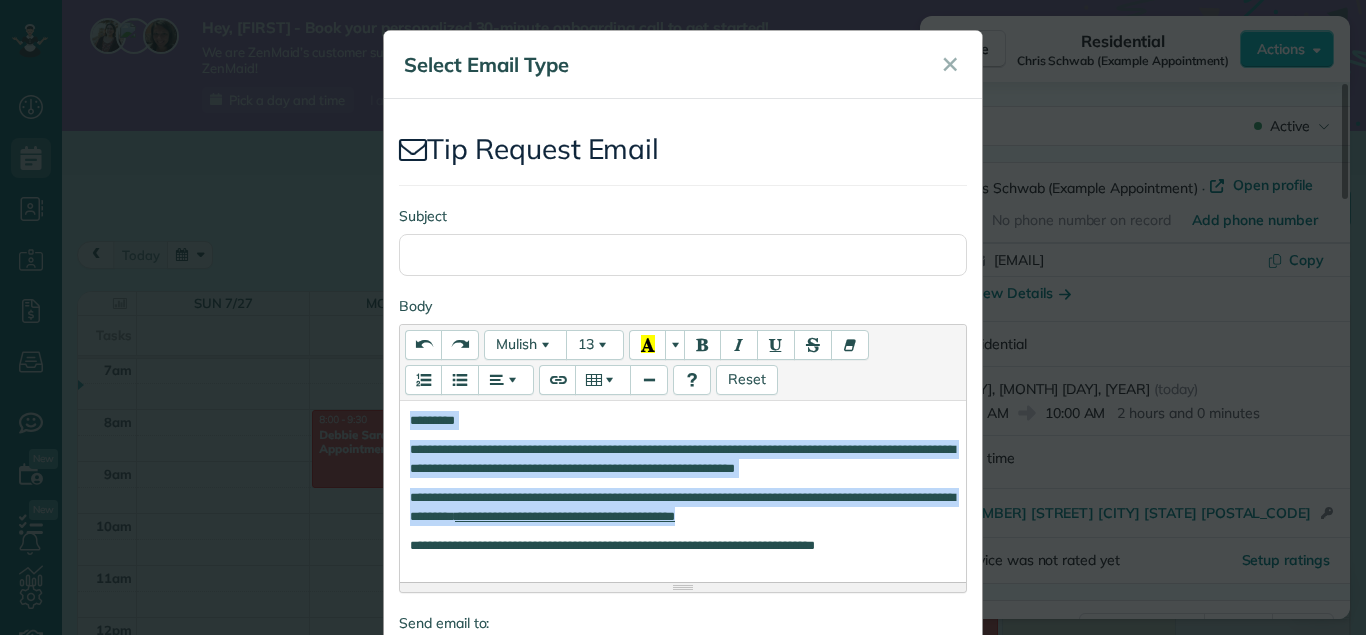 paste 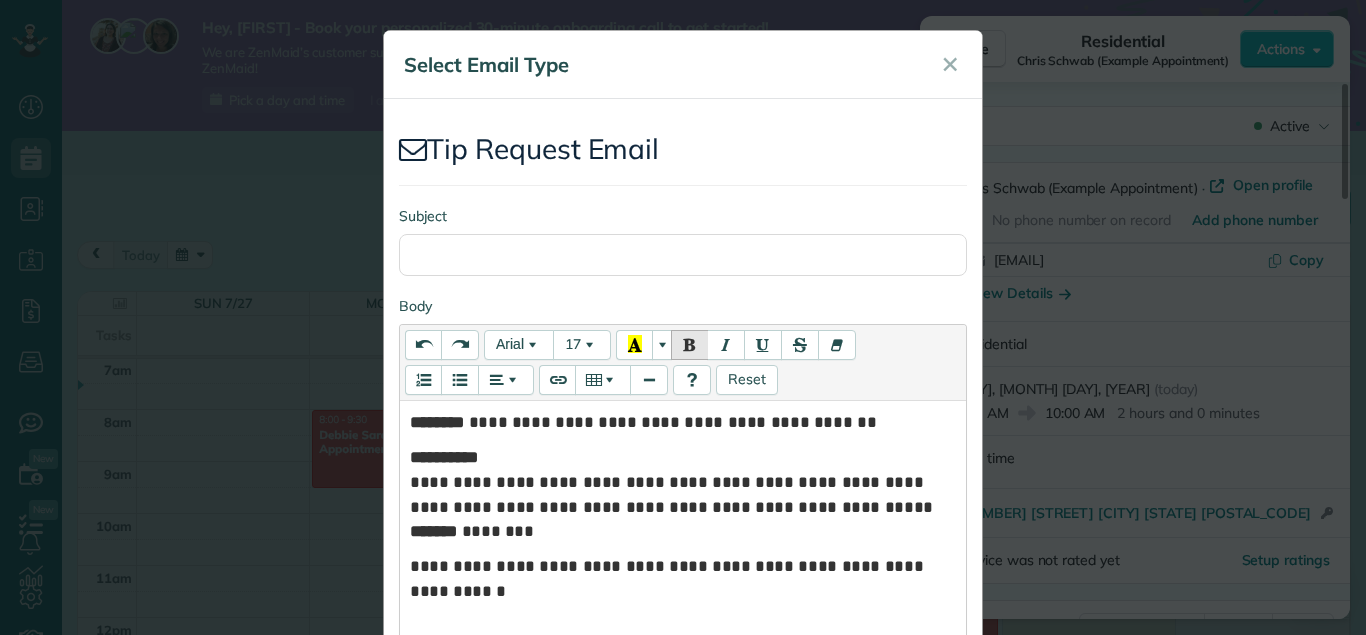 scroll, scrollTop: 123, scrollLeft: 0, axis: vertical 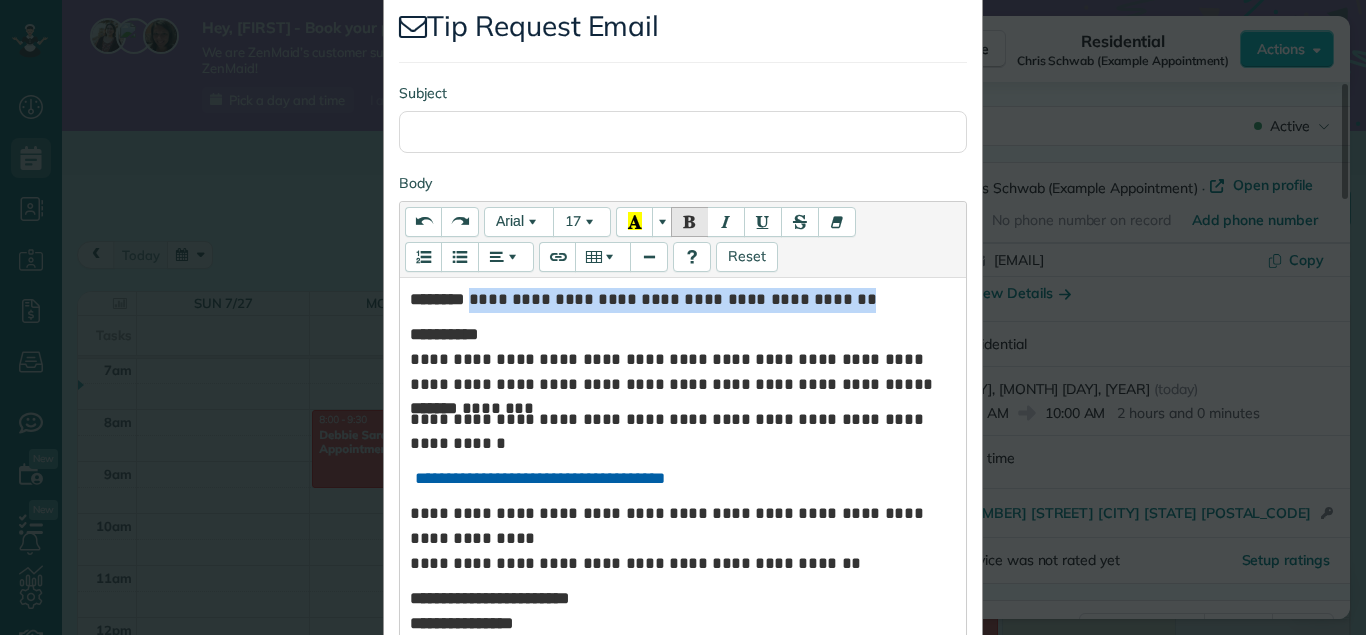 drag, startPoint x: 855, startPoint y: 298, endPoint x: 471, endPoint y: 301, distance: 384.01172 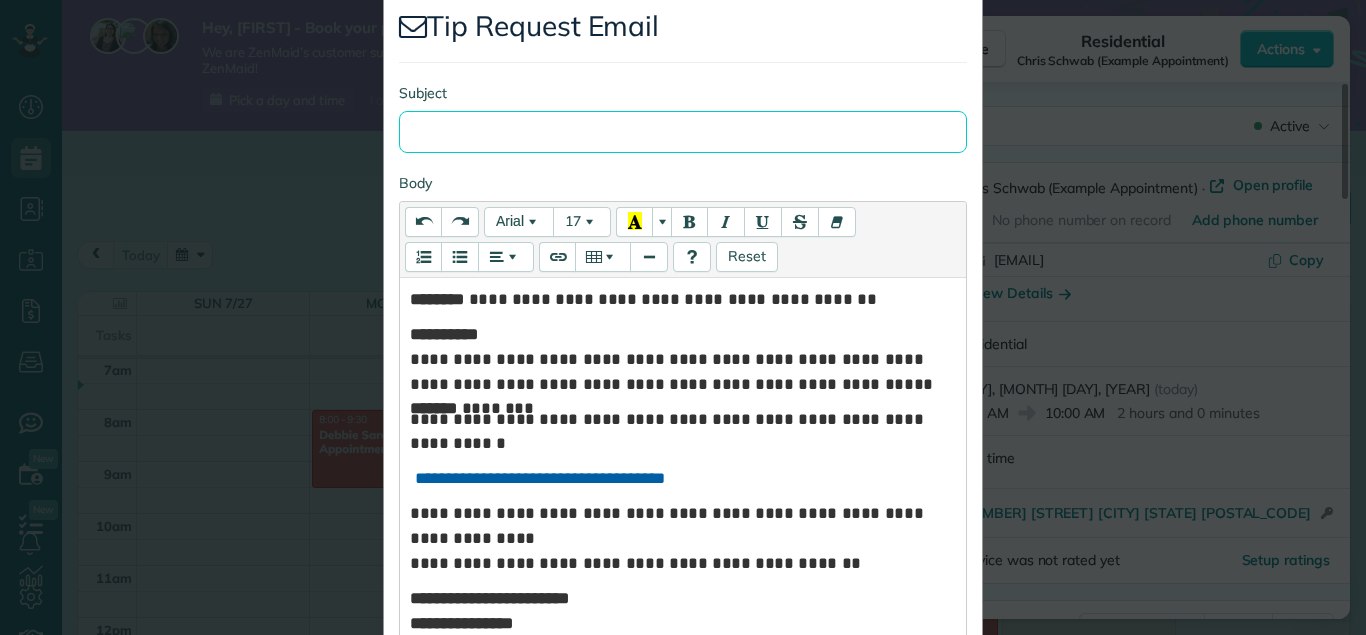 click on "Subject" at bounding box center [683, 132] 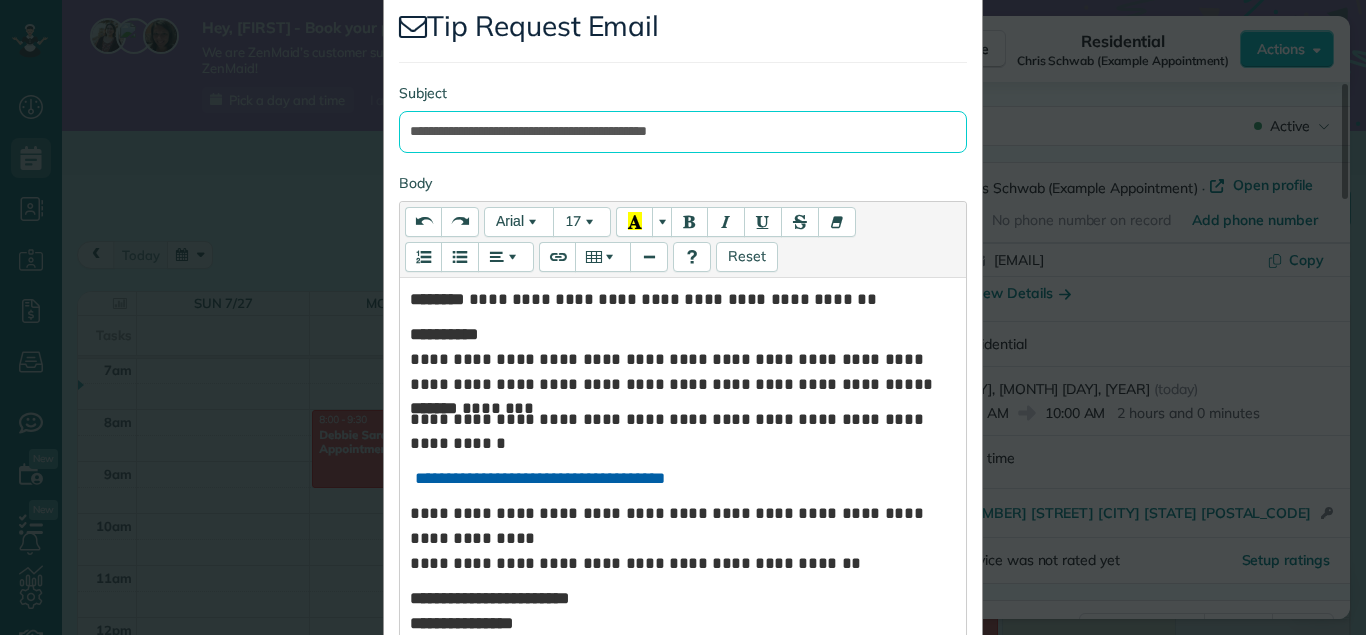 type on "**********" 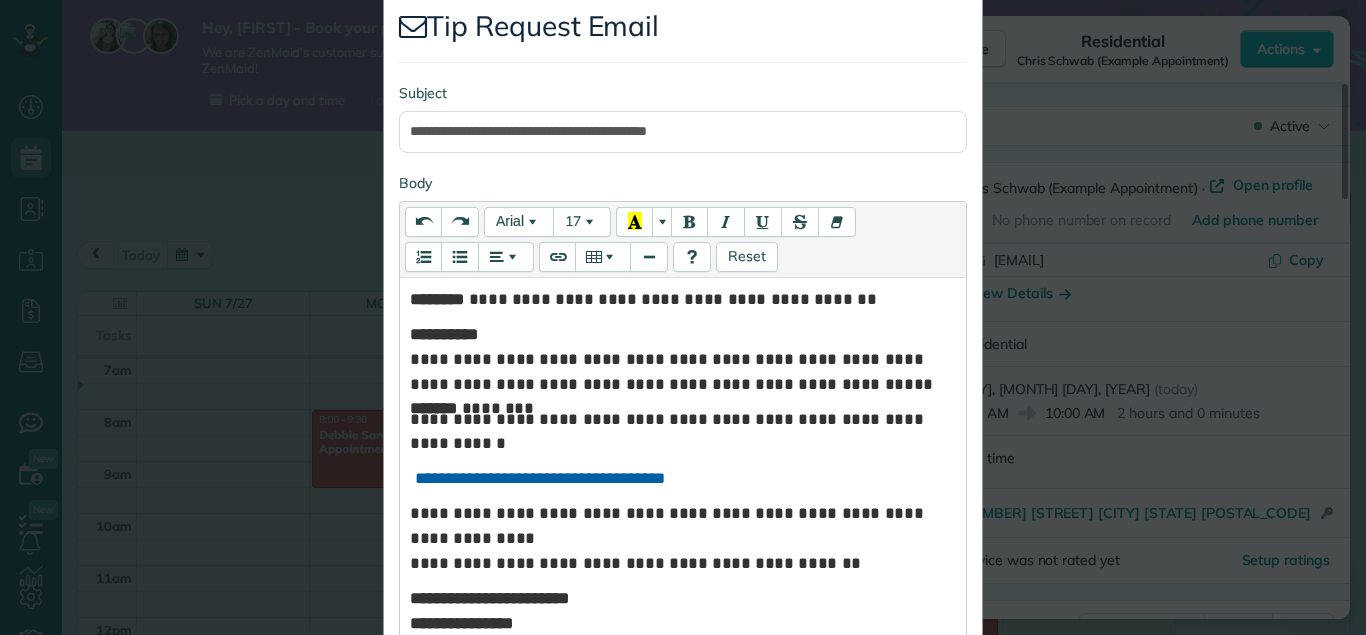 click on "**********" at bounding box center [683, 300] 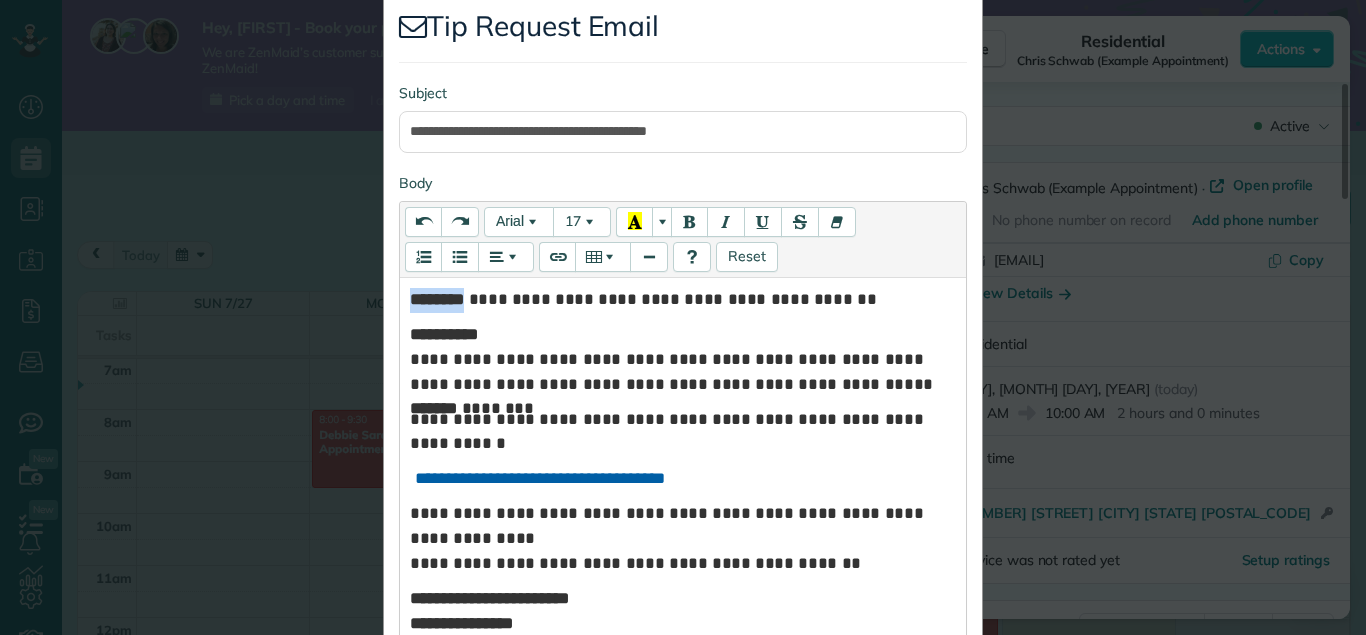 click on "**********" at bounding box center [683, 300] 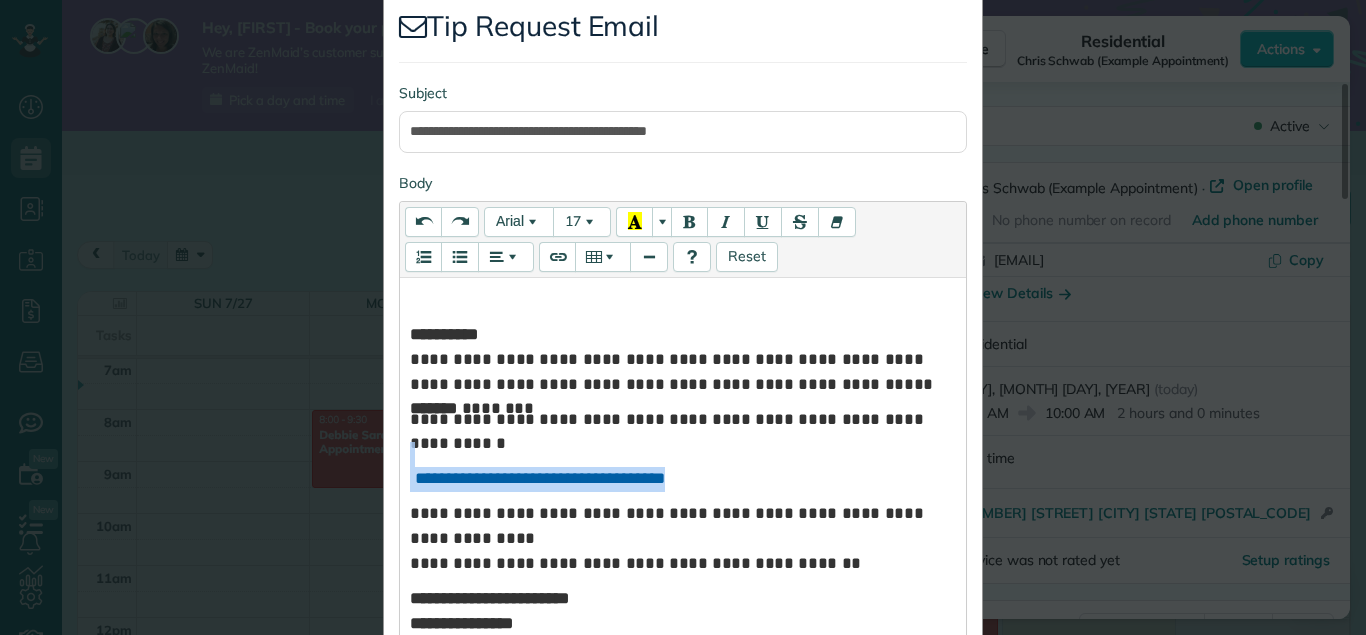 drag, startPoint x: 719, startPoint y: 475, endPoint x: 407, endPoint y: 457, distance: 312.5188 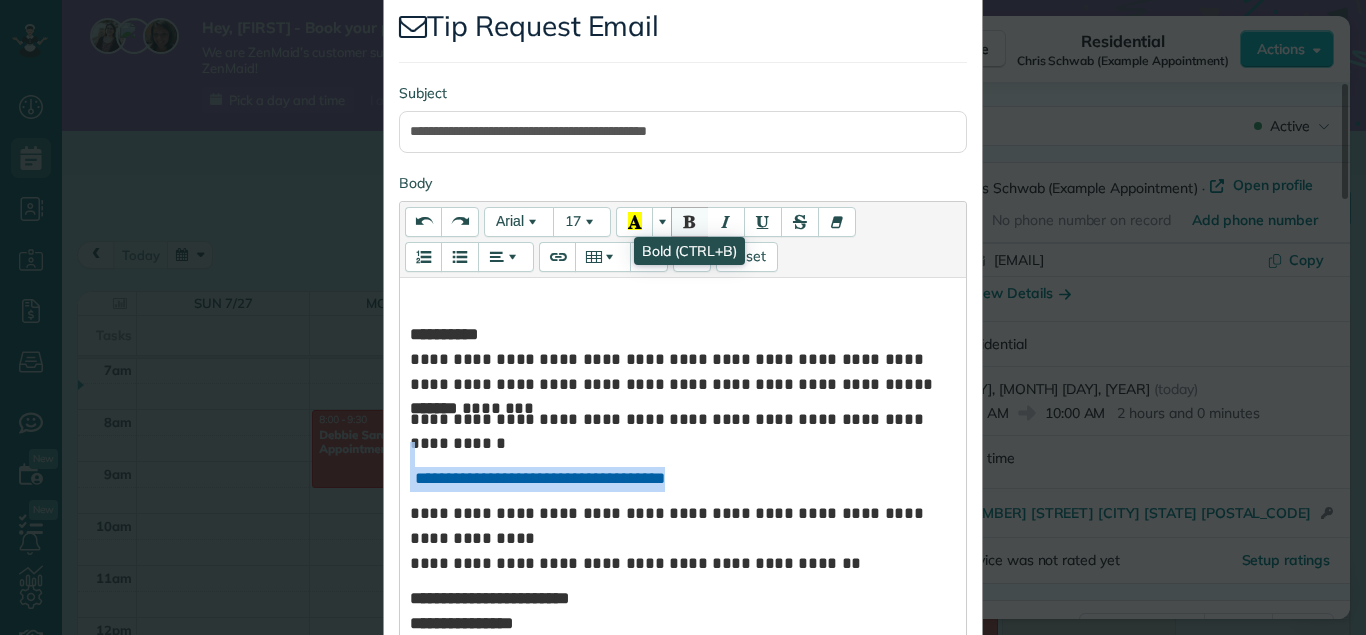 click at bounding box center [690, 221] 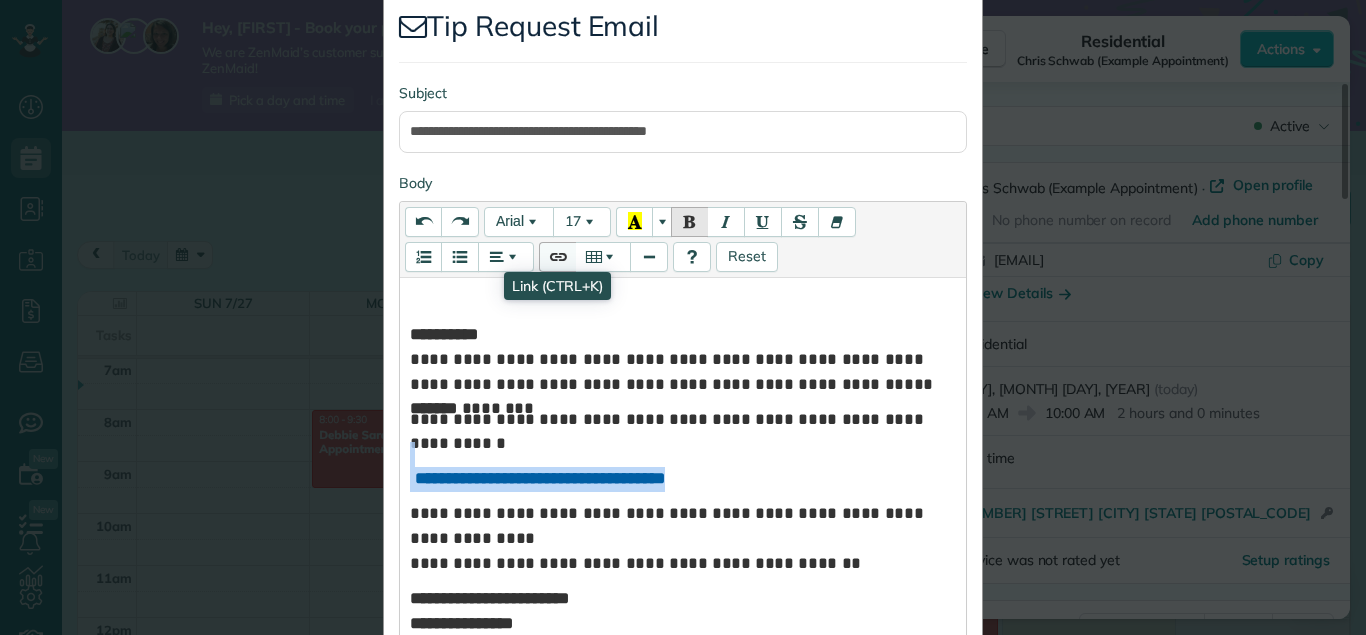 click at bounding box center [557, 257] 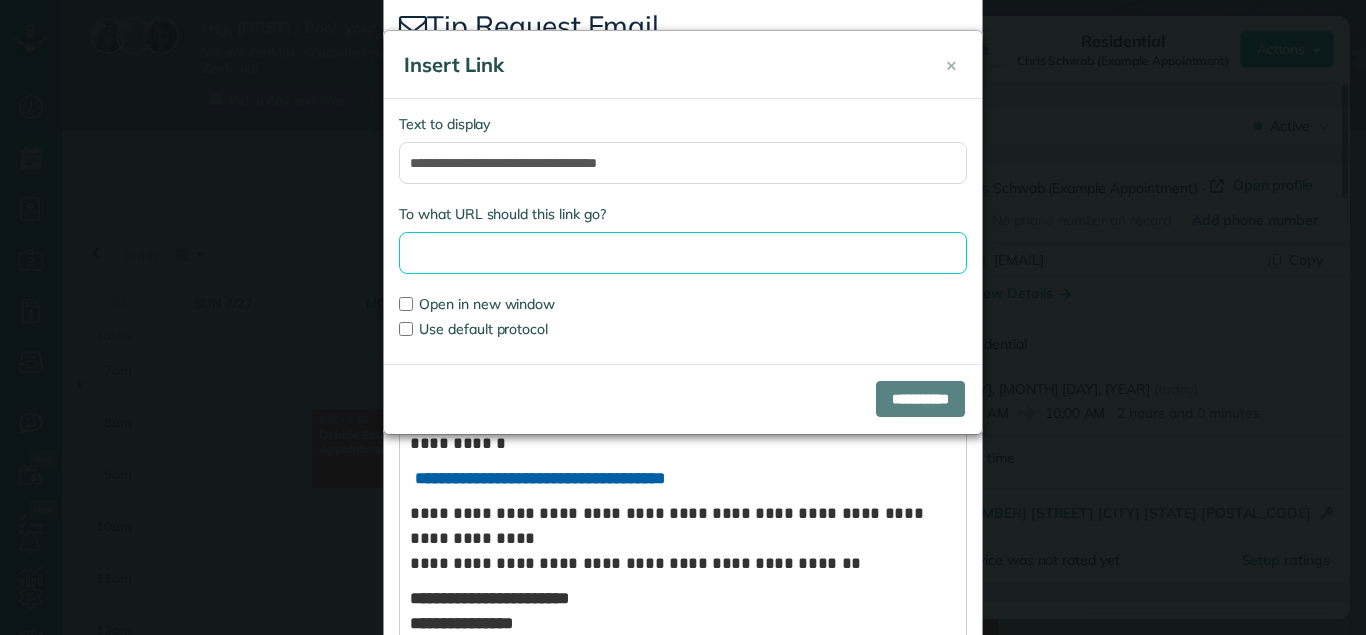 click on "To what URL should this link go?" at bounding box center (683, 253) 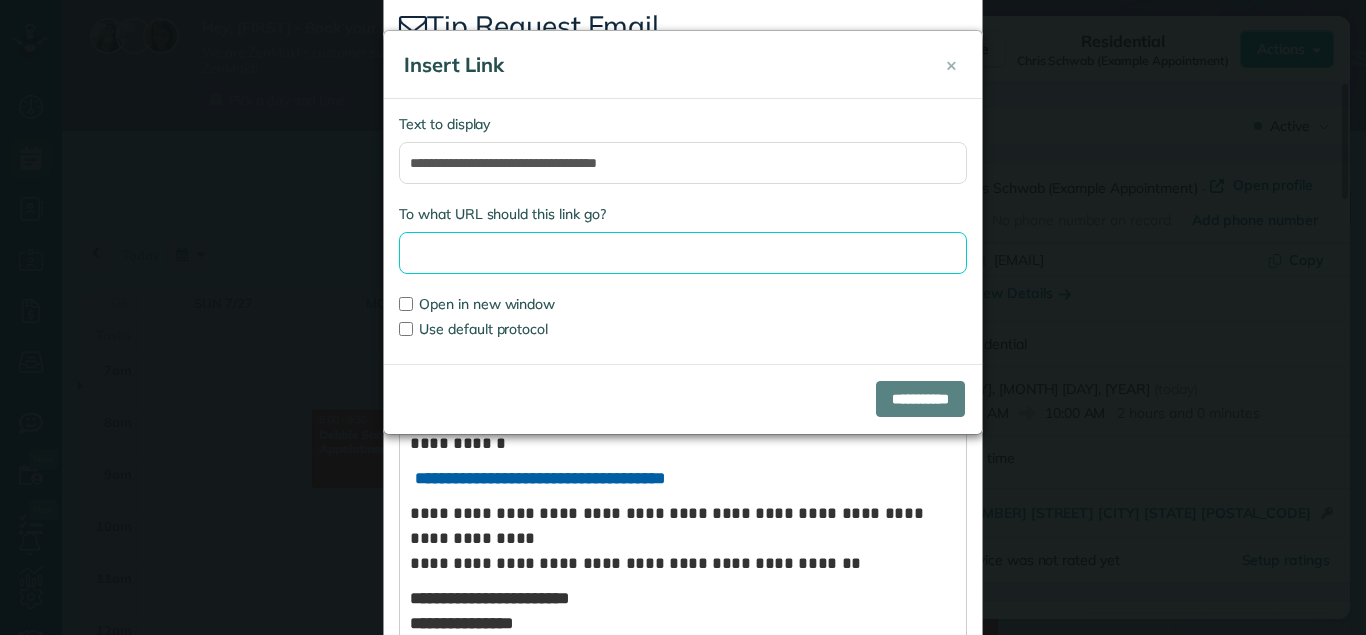 click on "To what URL should this link go?" at bounding box center (683, 253) 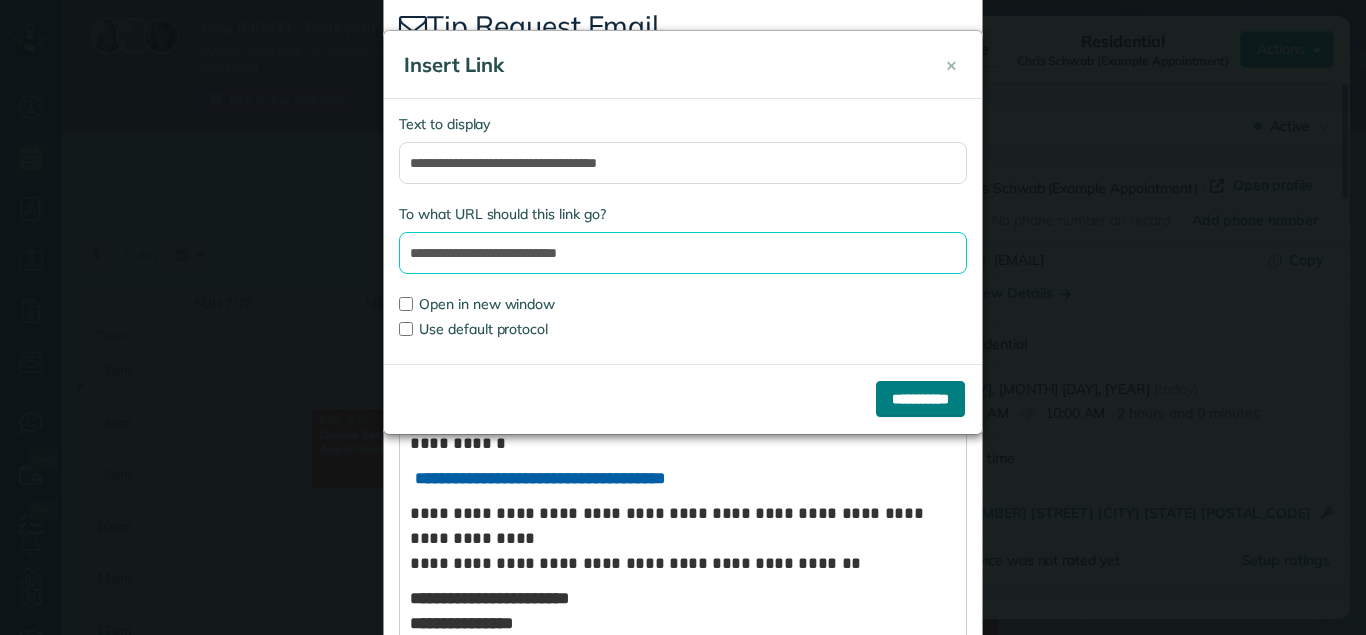 type on "**********" 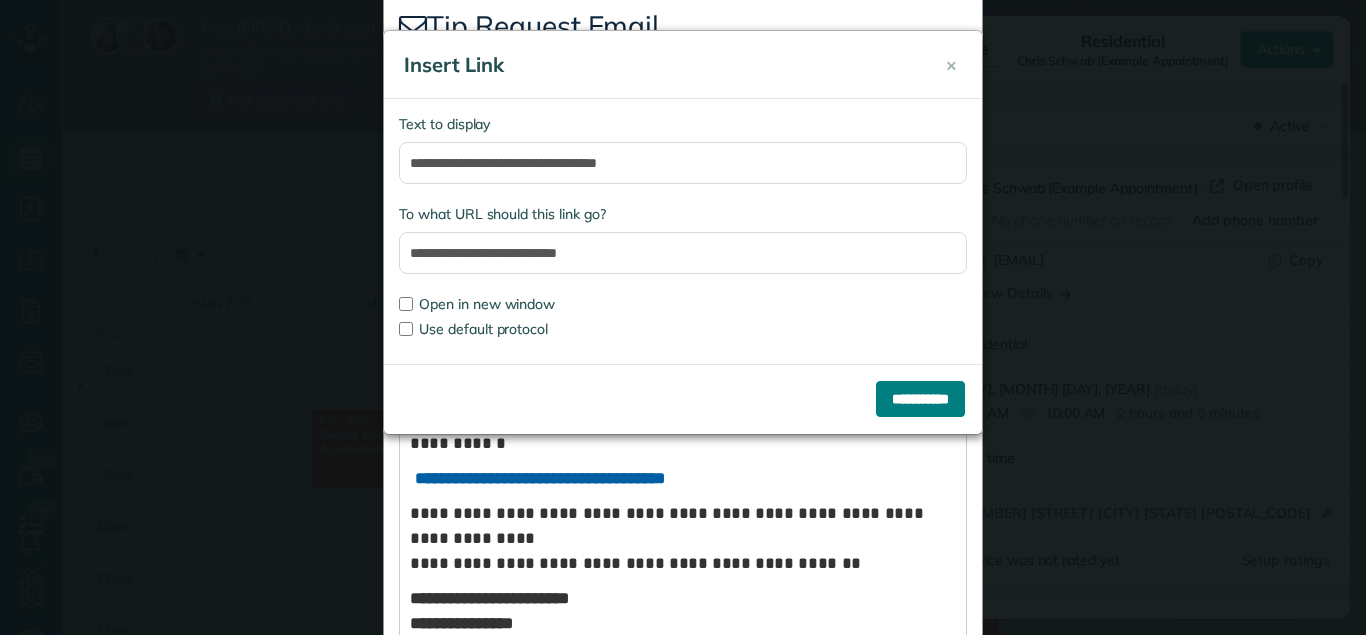 click on "**********" at bounding box center [920, 399] 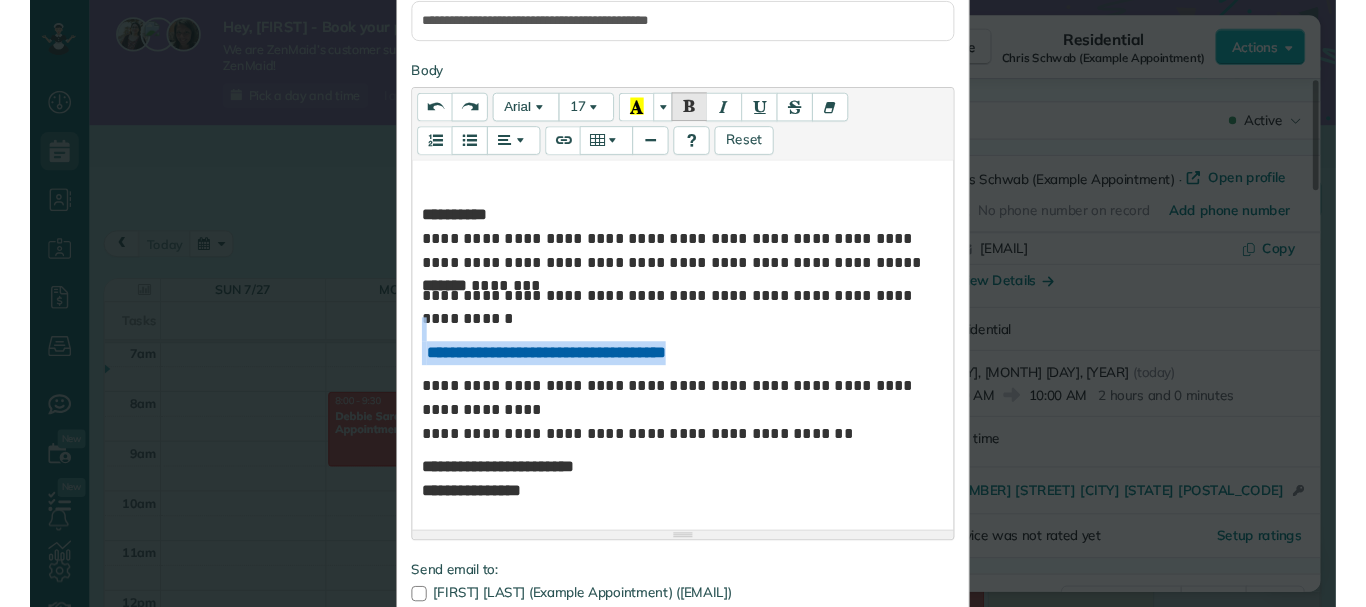 scroll, scrollTop: 228, scrollLeft: 0, axis: vertical 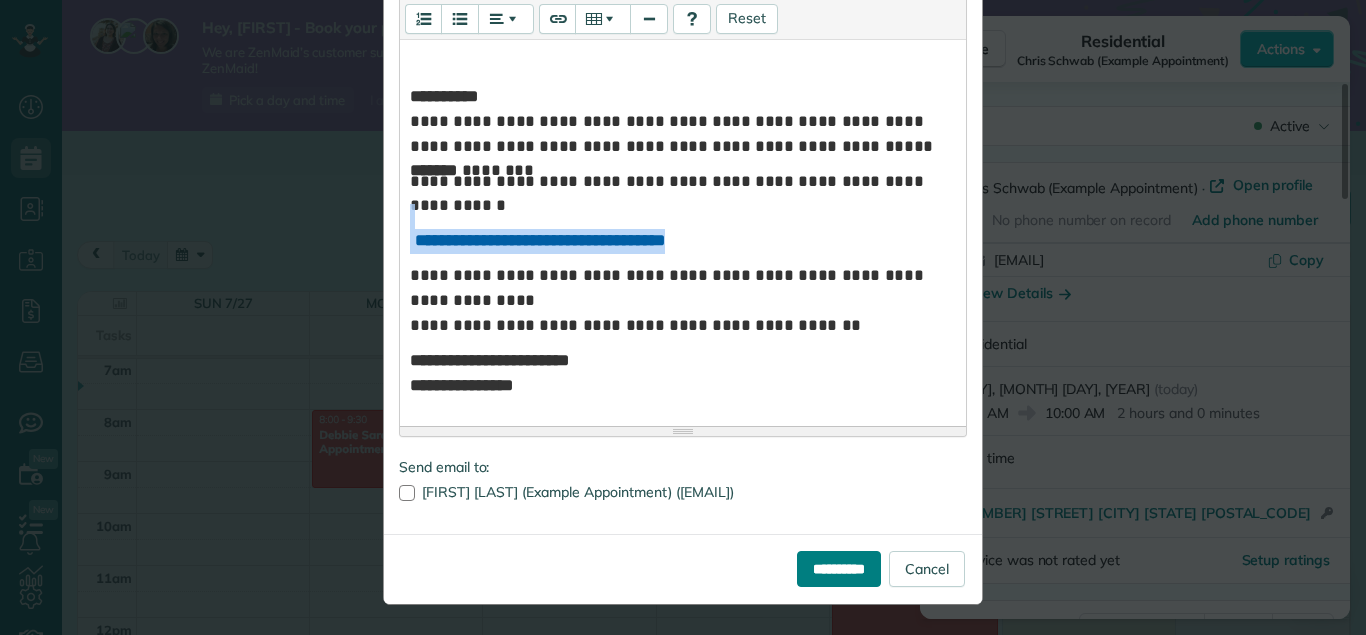click on "**********" at bounding box center (839, 569) 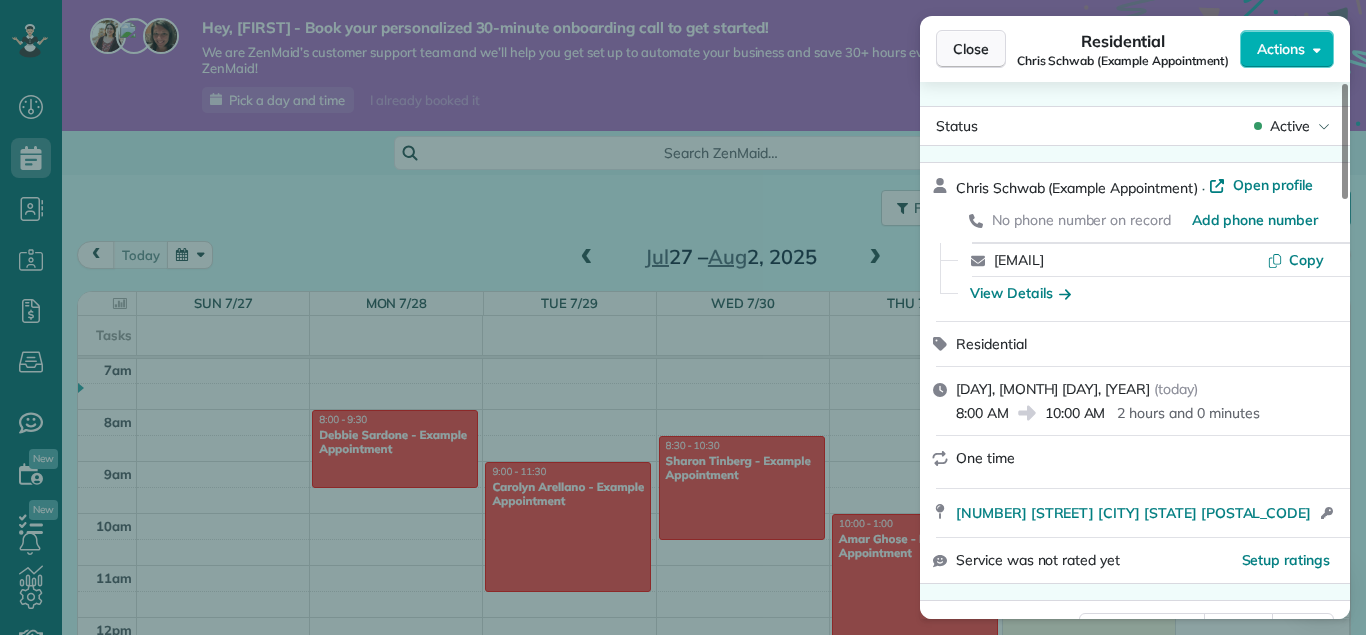 click on "Close" at bounding box center (971, 49) 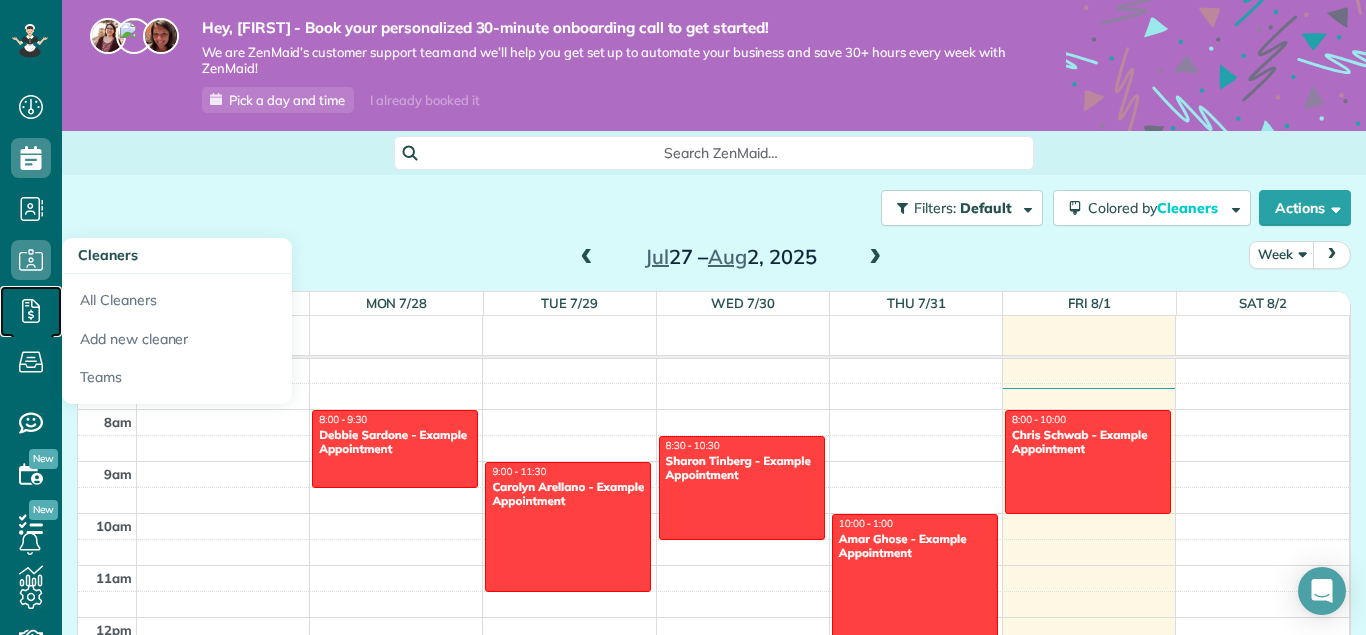 click on "Payroll / Earnings" at bounding box center (31, 311) 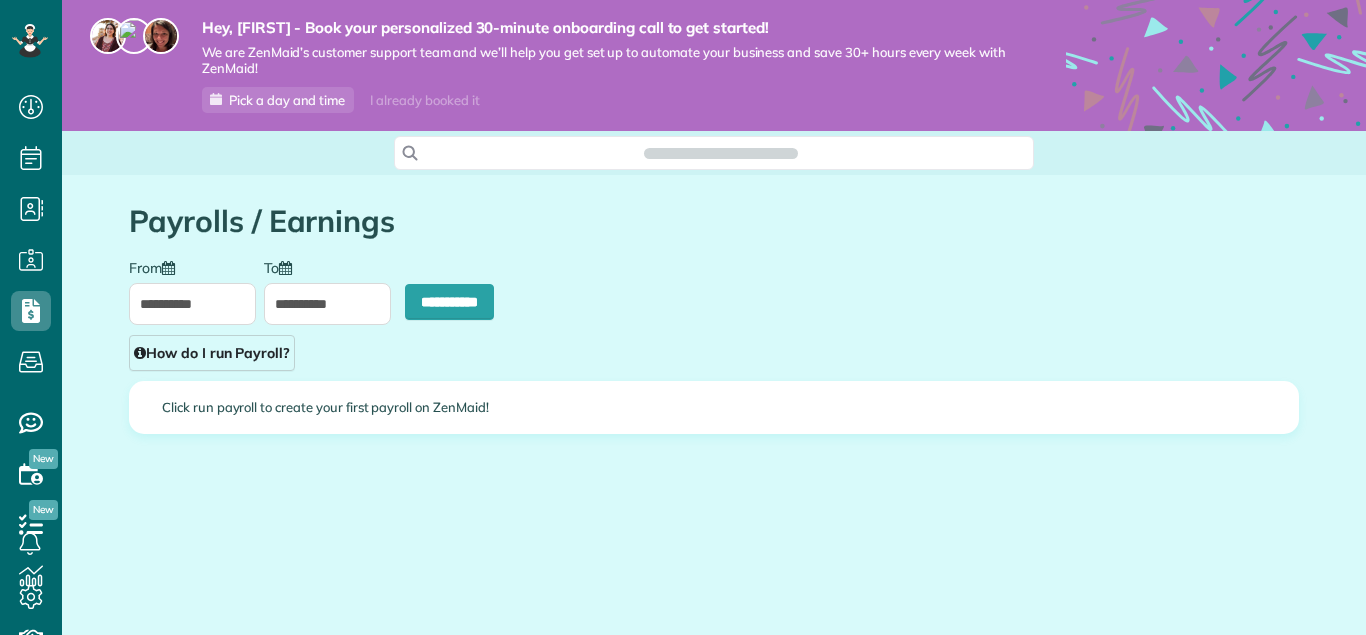 scroll, scrollTop: 0, scrollLeft: 0, axis: both 